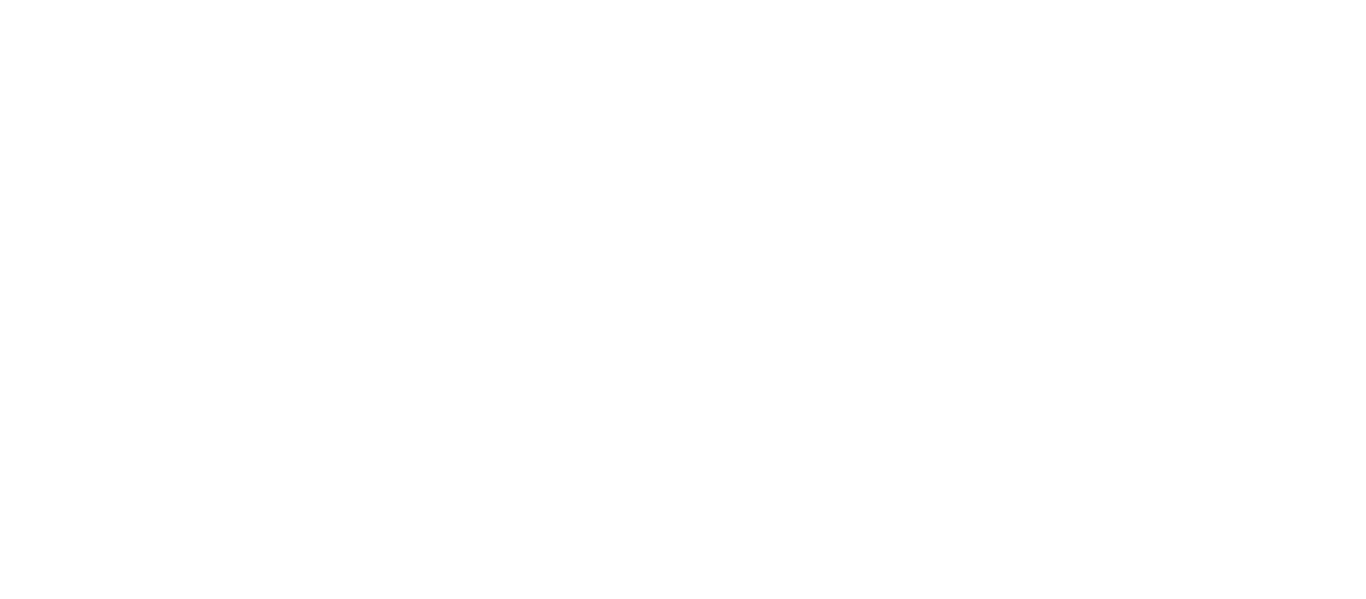 scroll, scrollTop: 0, scrollLeft: 0, axis: both 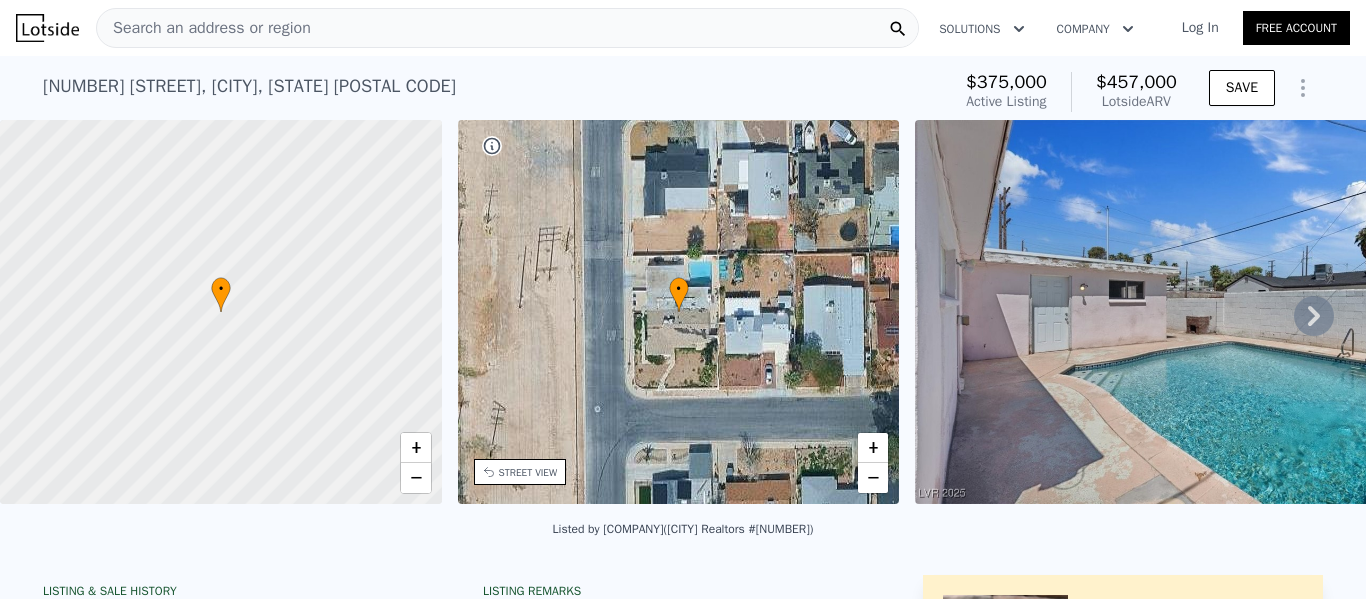 click on "Search an address or region Solutions Company Open main menu Log In Free Account" at bounding box center [683, 28] 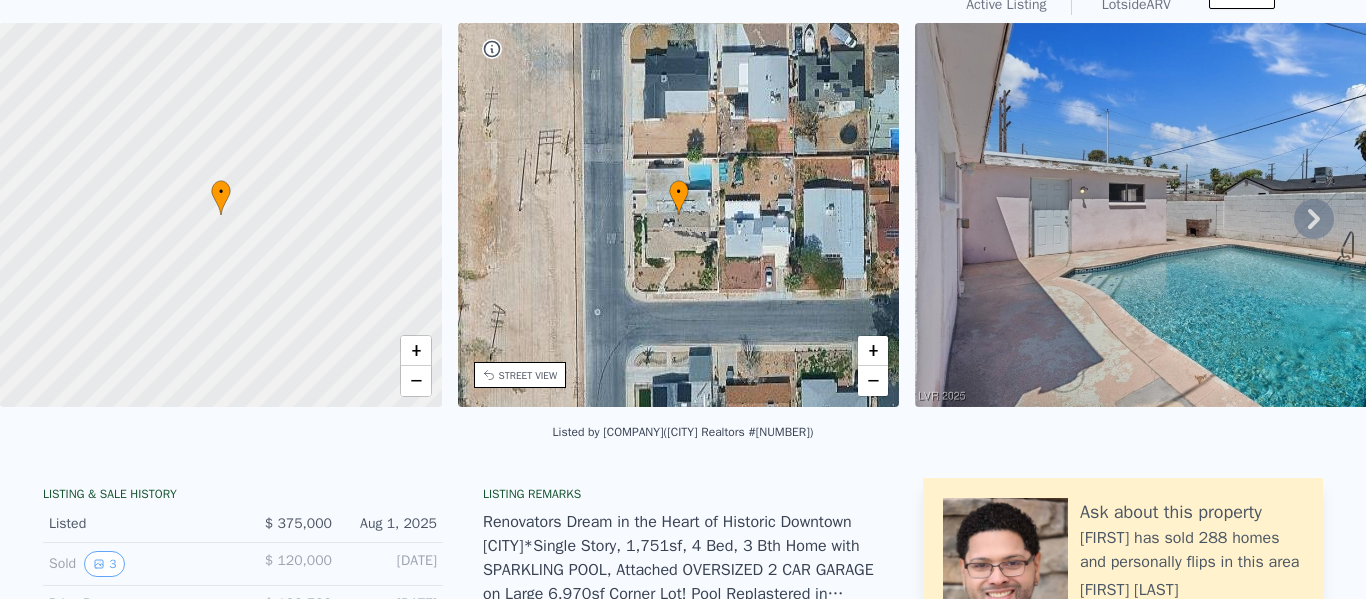 scroll, scrollTop: 0, scrollLeft: 0, axis: both 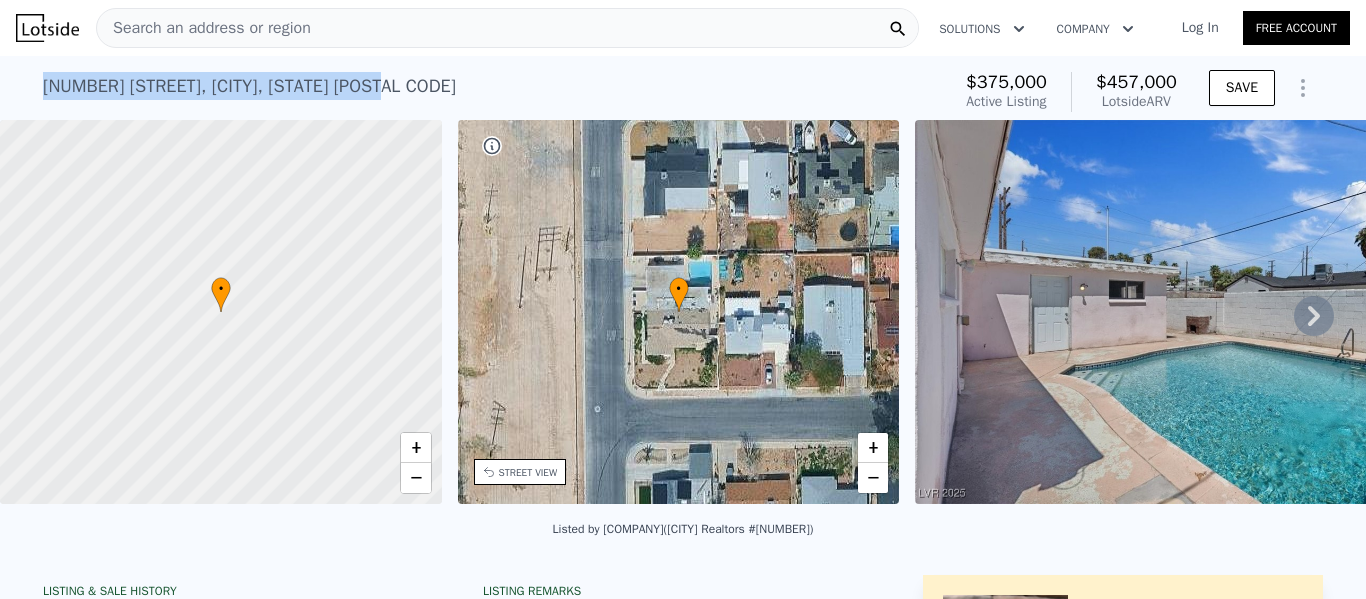drag, startPoint x: 32, startPoint y: 85, endPoint x: 403, endPoint y: 99, distance: 371.26407 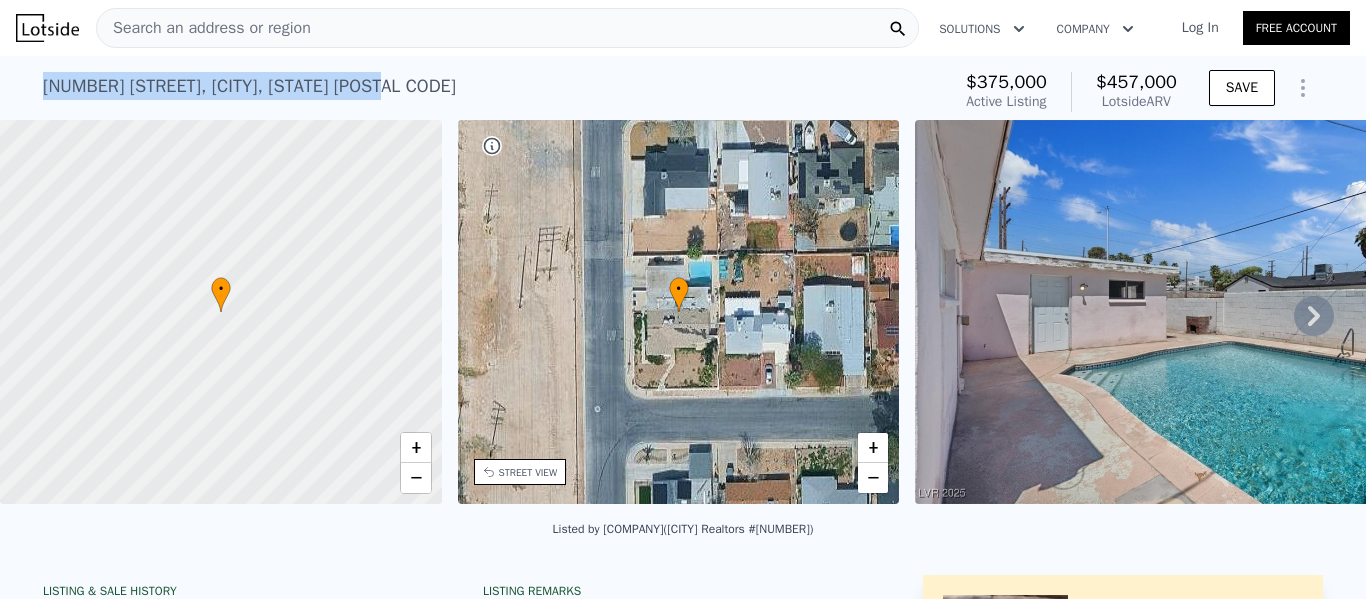 drag, startPoint x: 437, startPoint y: 29, endPoint x: 489, endPoint y: 3, distance: 58.137768 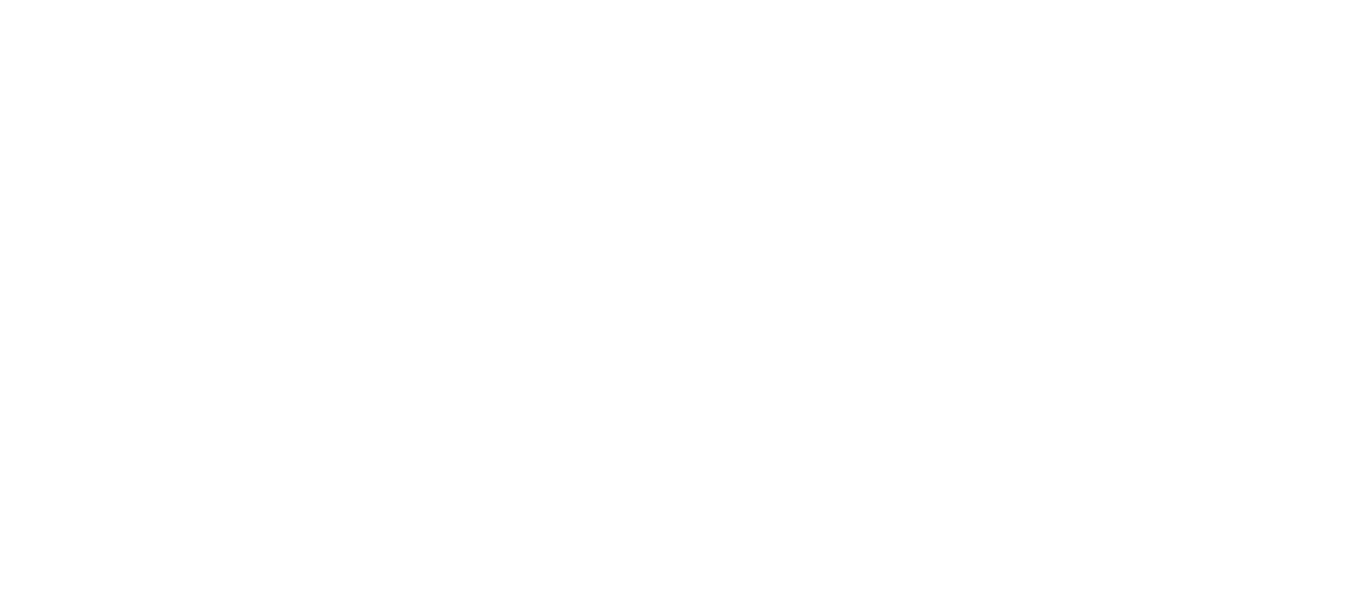 scroll, scrollTop: 0, scrollLeft: 0, axis: both 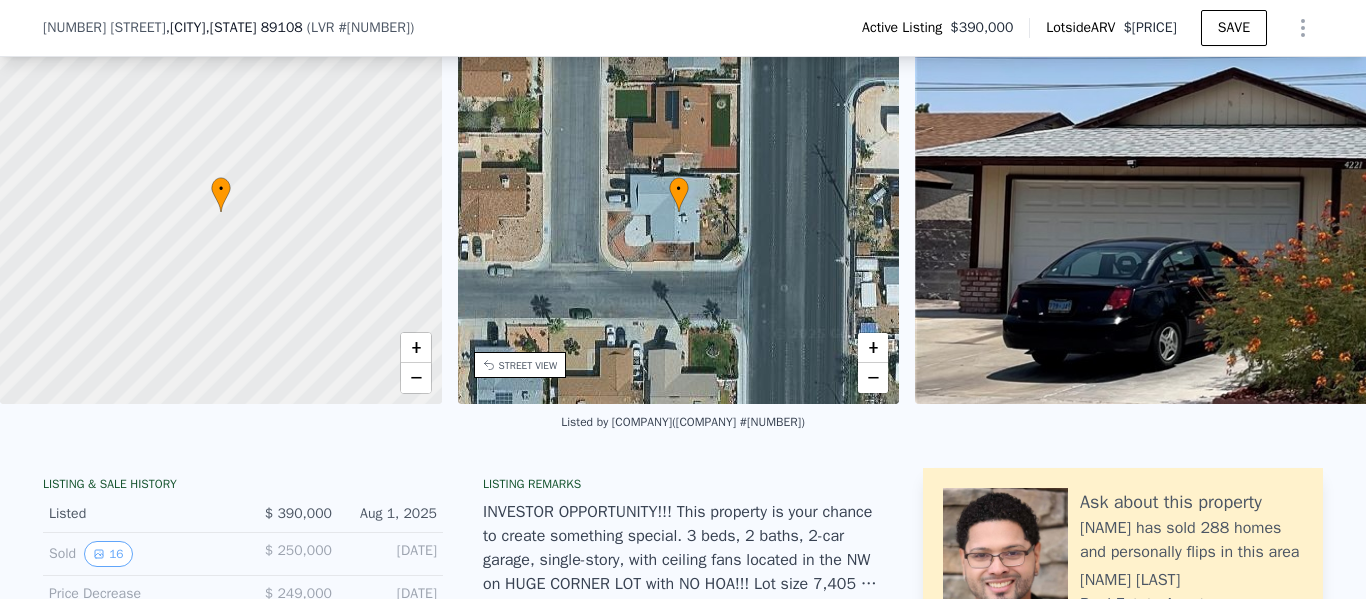 click at bounding box center [1590, 212] 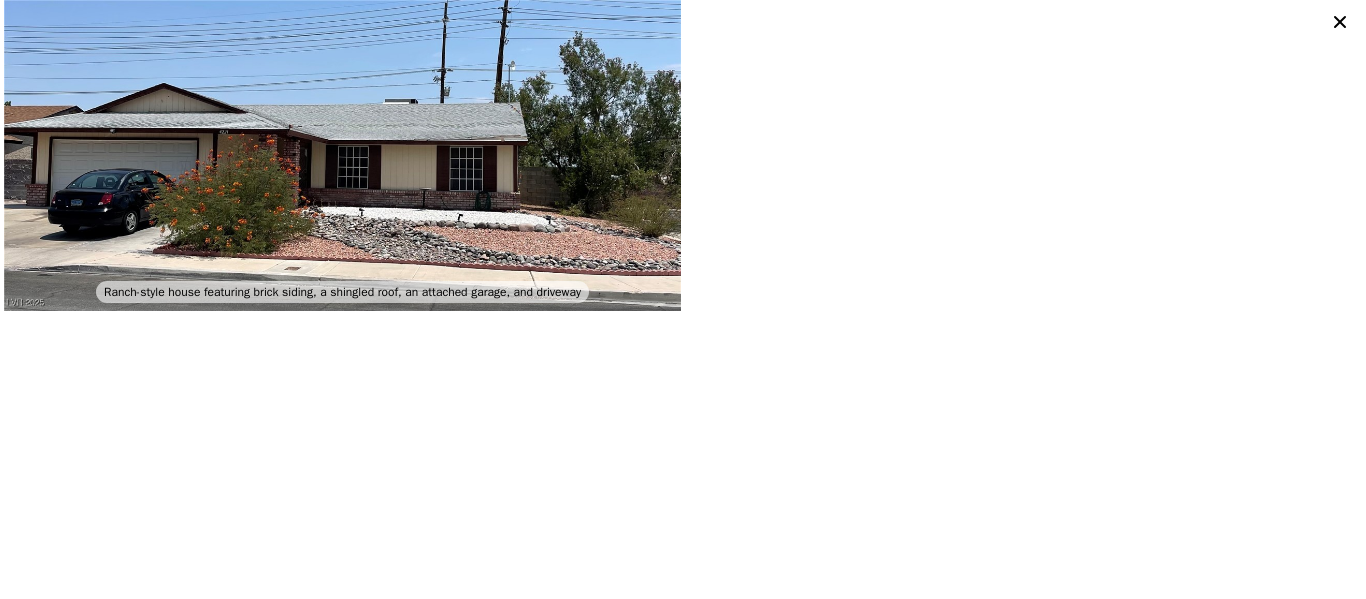 click at bounding box center (342, 155) 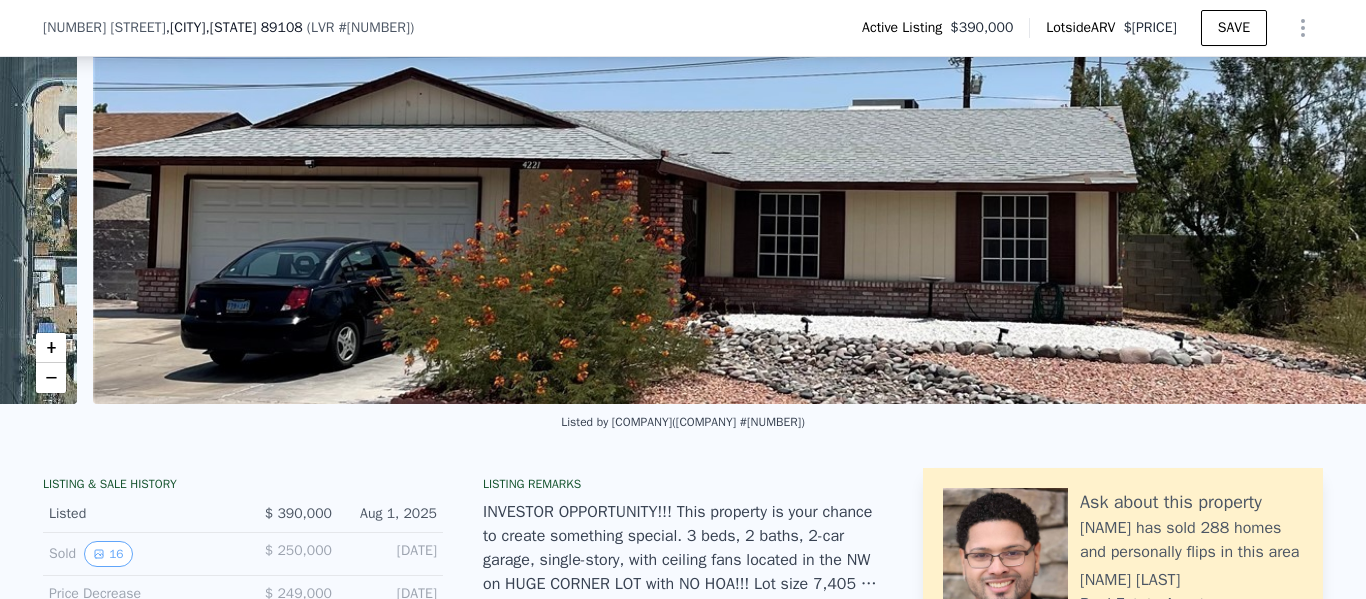 scroll, scrollTop: 0, scrollLeft: 915, axis: horizontal 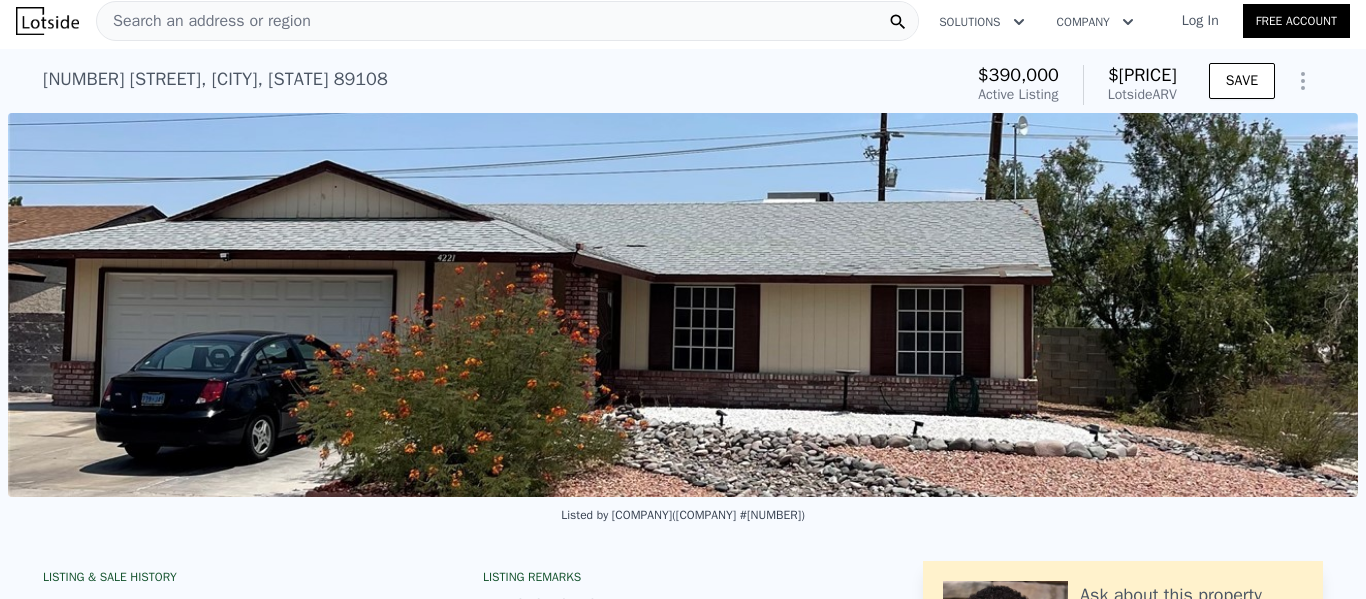 click at bounding box center (683, 305) 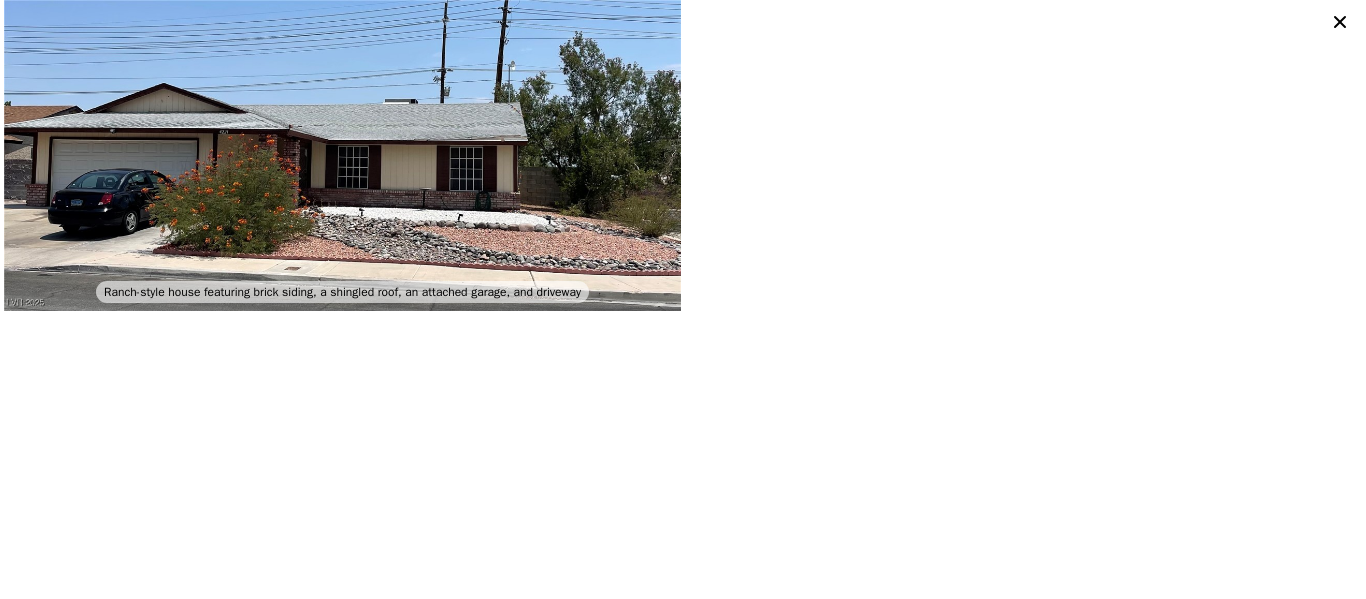 click at bounding box center (342, 155) 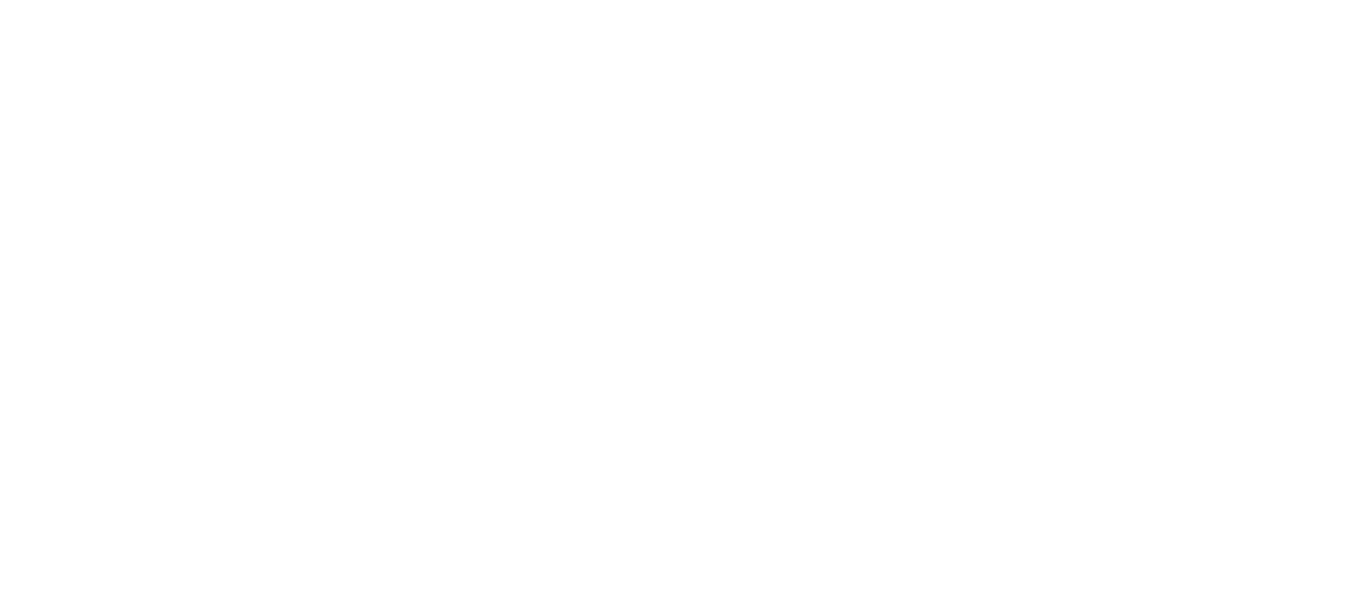 scroll, scrollTop: 0, scrollLeft: 0, axis: both 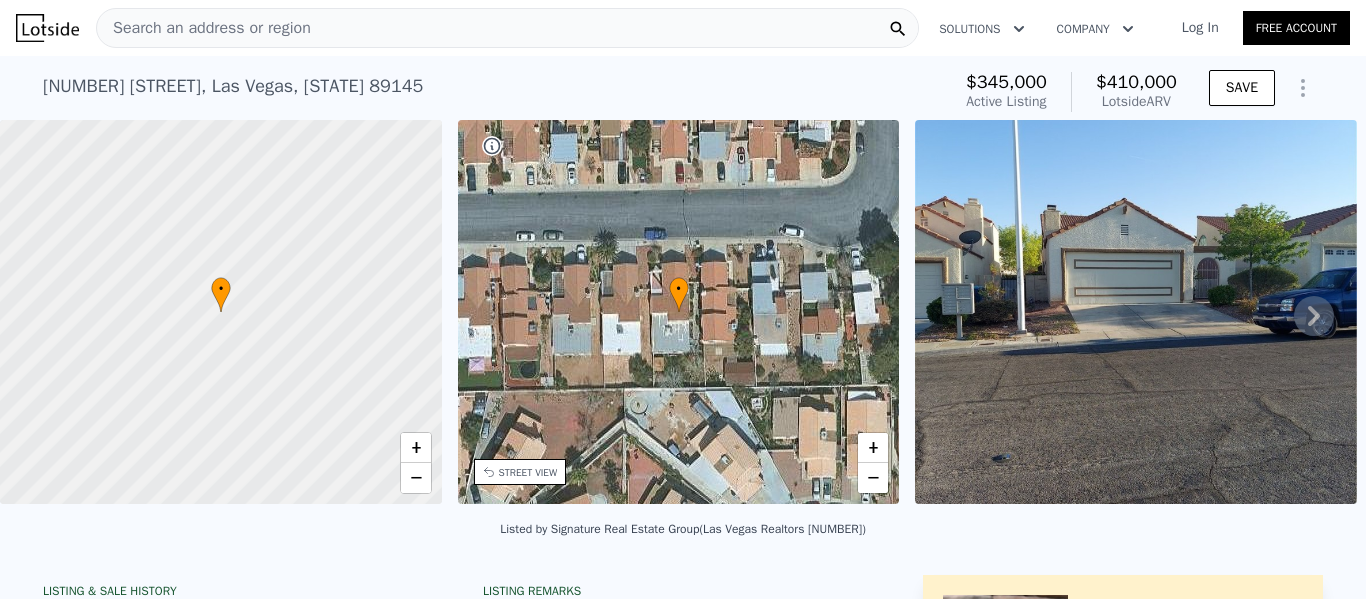 click on "8229 Willeta Ave ,   Las Vegas ,   NV   89145 Active at  $345k (~ARV  $410k )" at bounding box center (492, 92) 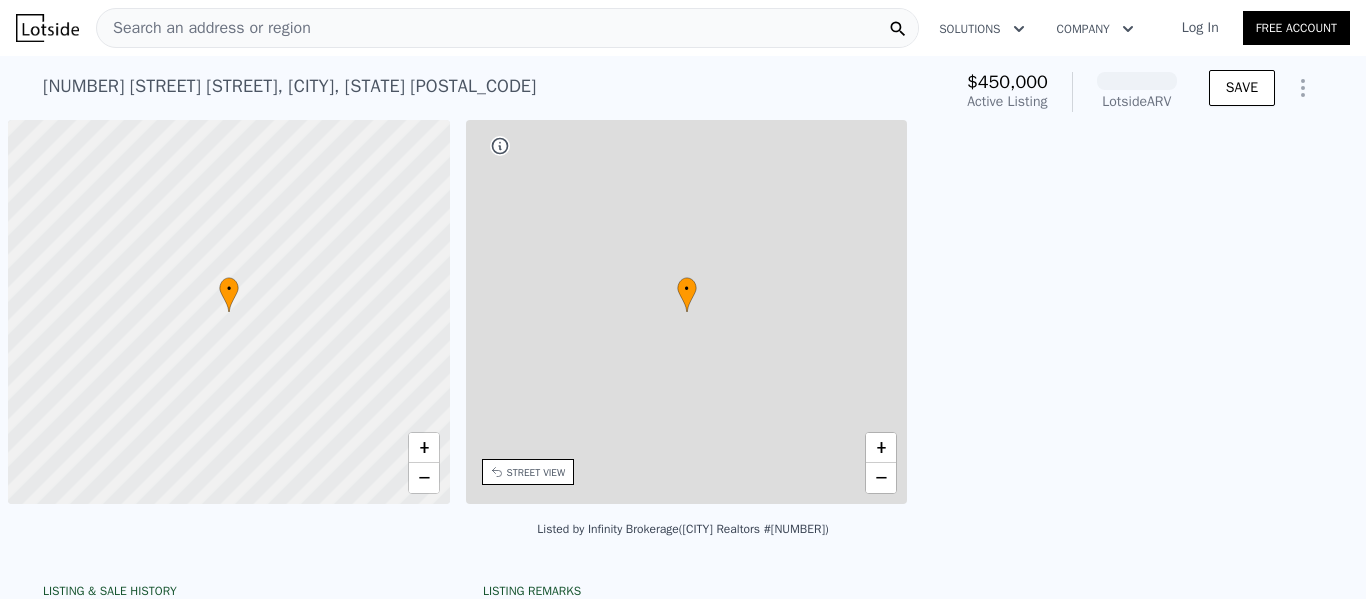 scroll, scrollTop: 0, scrollLeft: 0, axis: both 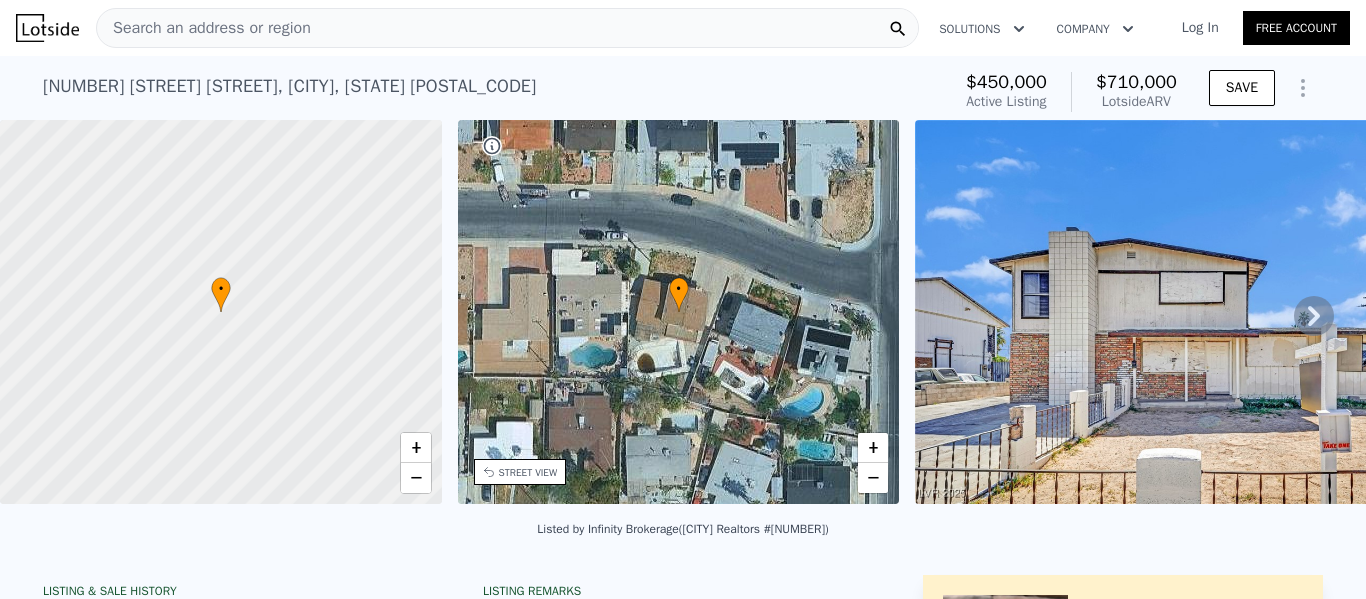 click on "3009 Merritt Ave ,   Las Vegas ,   NV   89102 Active at  $450k (~ARV  $710k )" at bounding box center [492, 92] 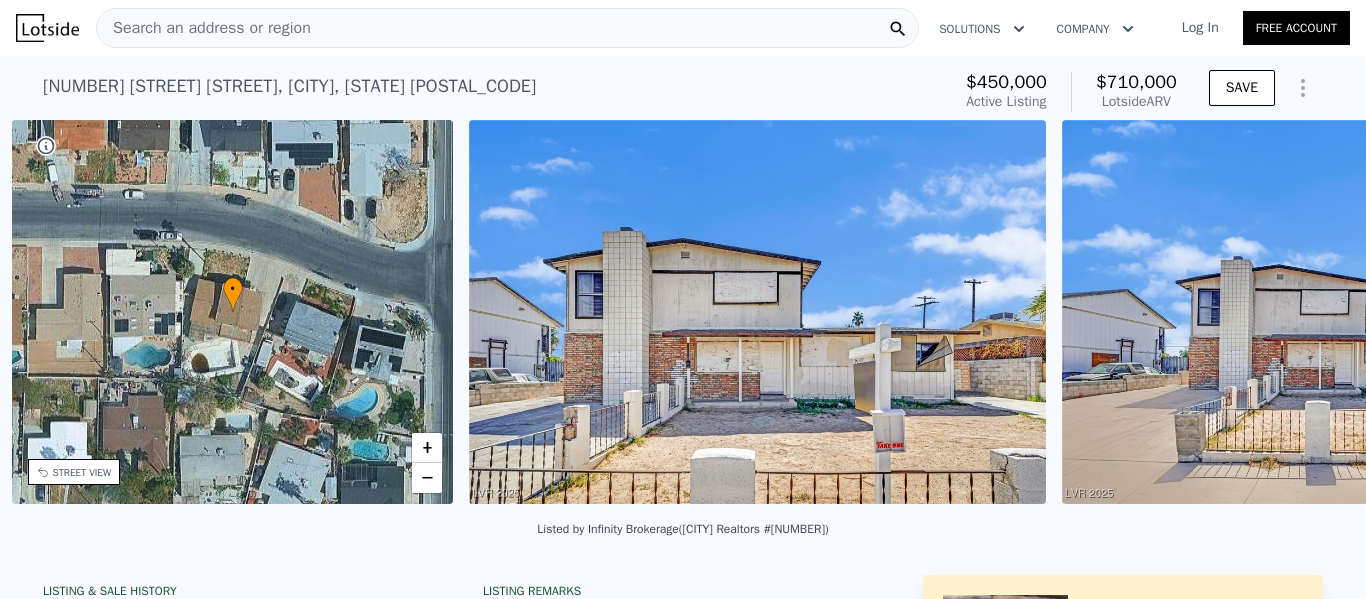 scroll, scrollTop: 0, scrollLeft: 465, axis: horizontal 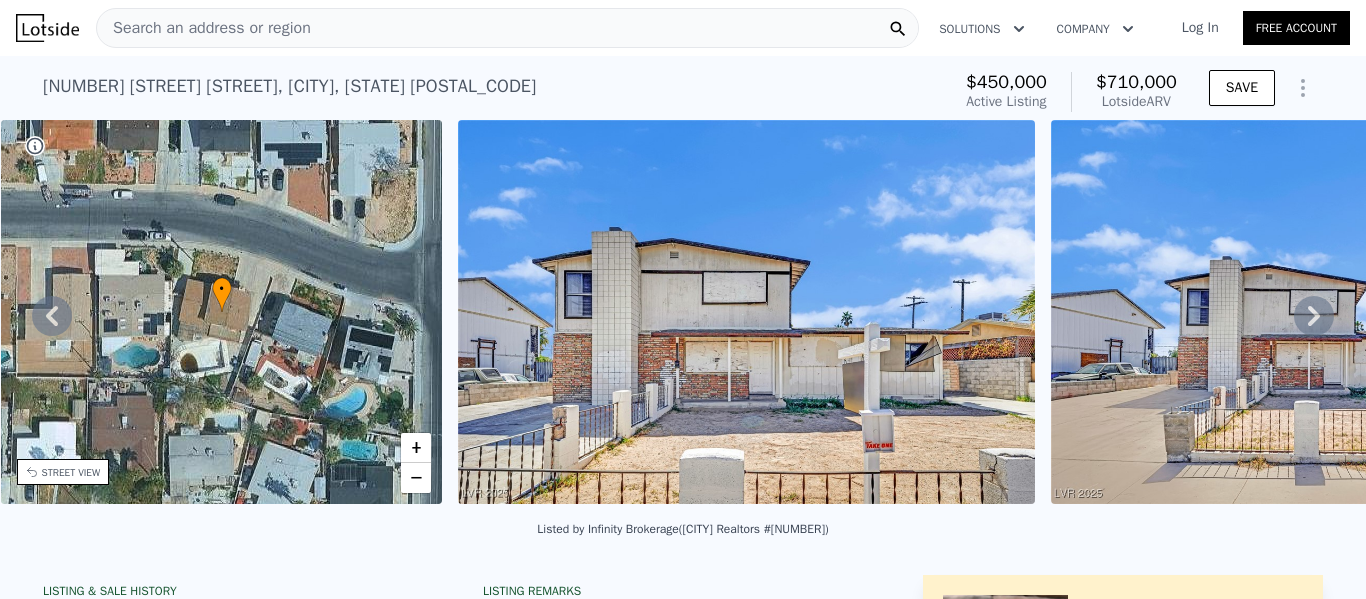 click at bounding box center (746, 312) 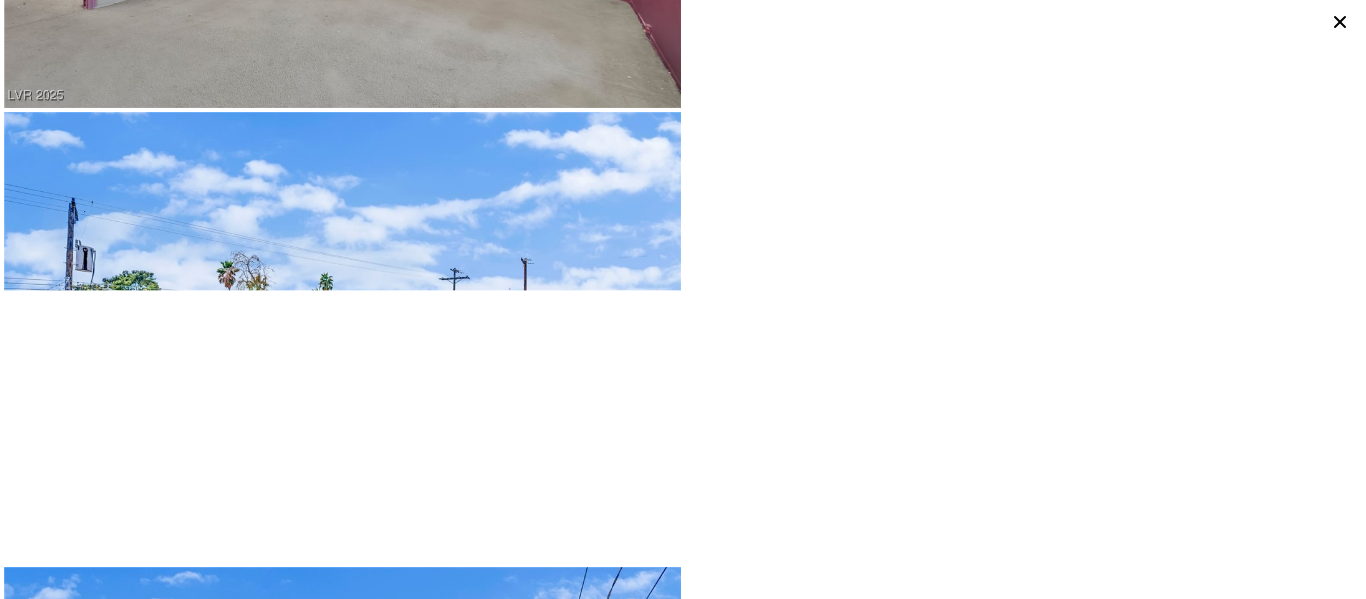 scroll, scrollTop: 11493, scrollLeft: 0, axis: vertical 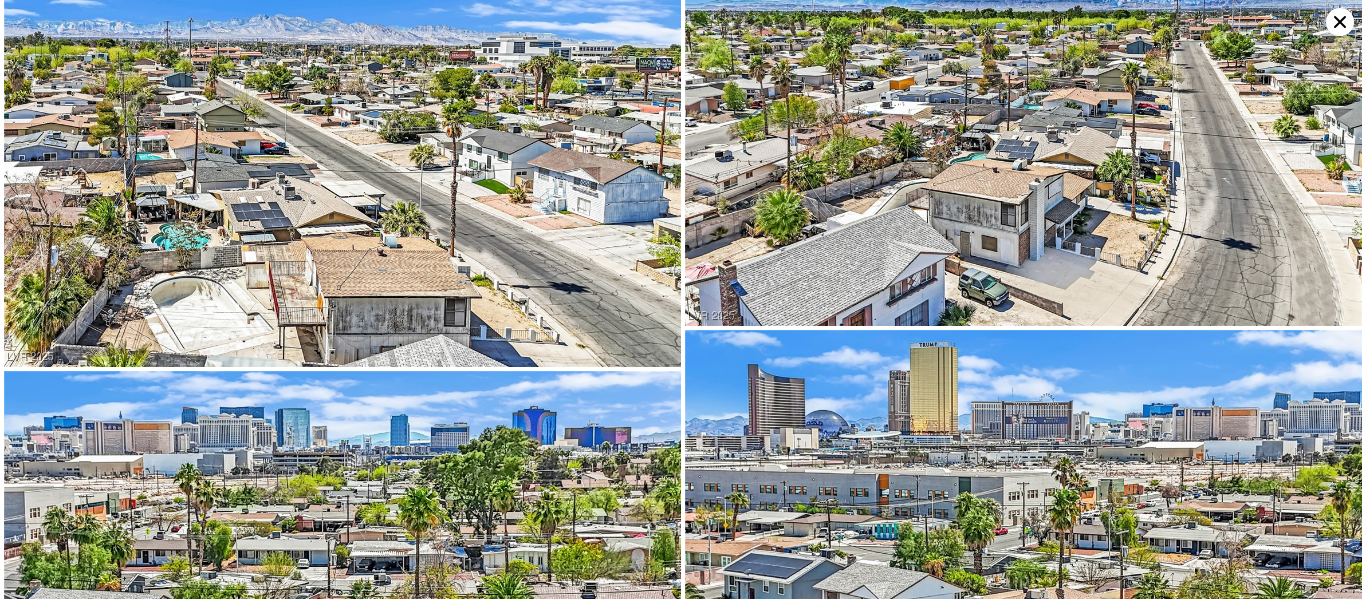click 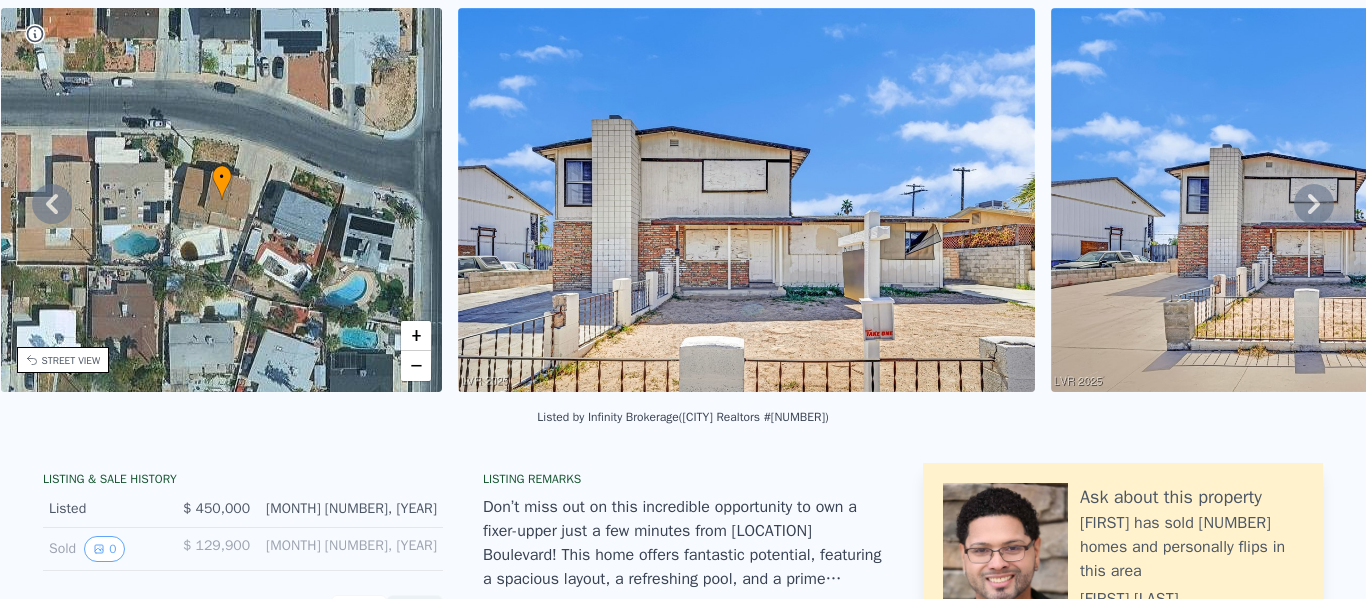 scroll, scrollTop: 7, scrollLeft: 0, axis: vertical 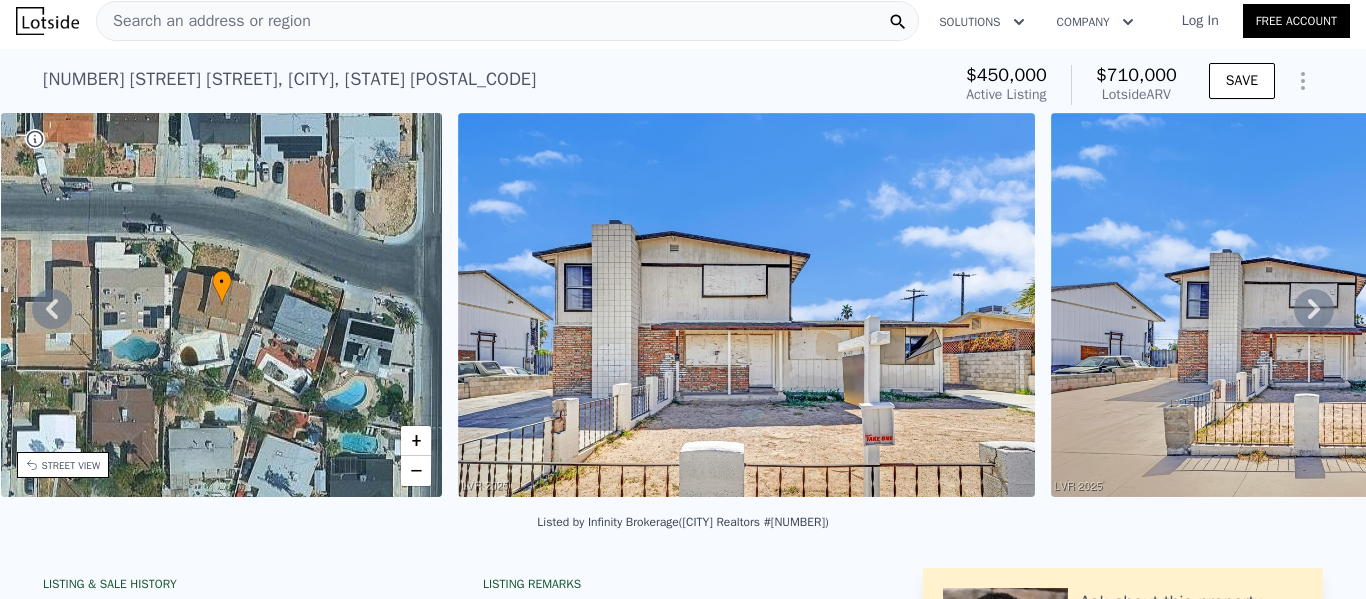 click on "3009 Merritt Ave ,   Las Vegas ,   NV   89102 Active at  $450k (~ARV  $710k ) $450,000  Active Listing $710,000 Lotside  ARV SAVE" at bounding box center (683, 81) 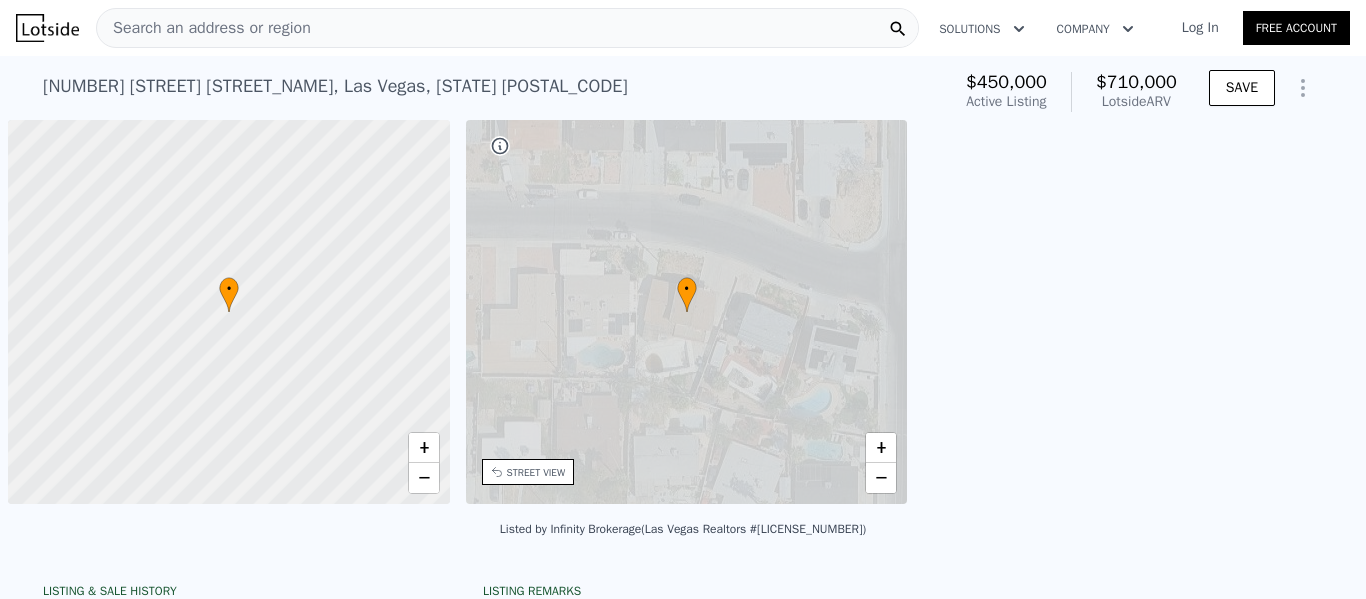 scroll, scrollTop: 0, scrollLeft: 0, axis: both 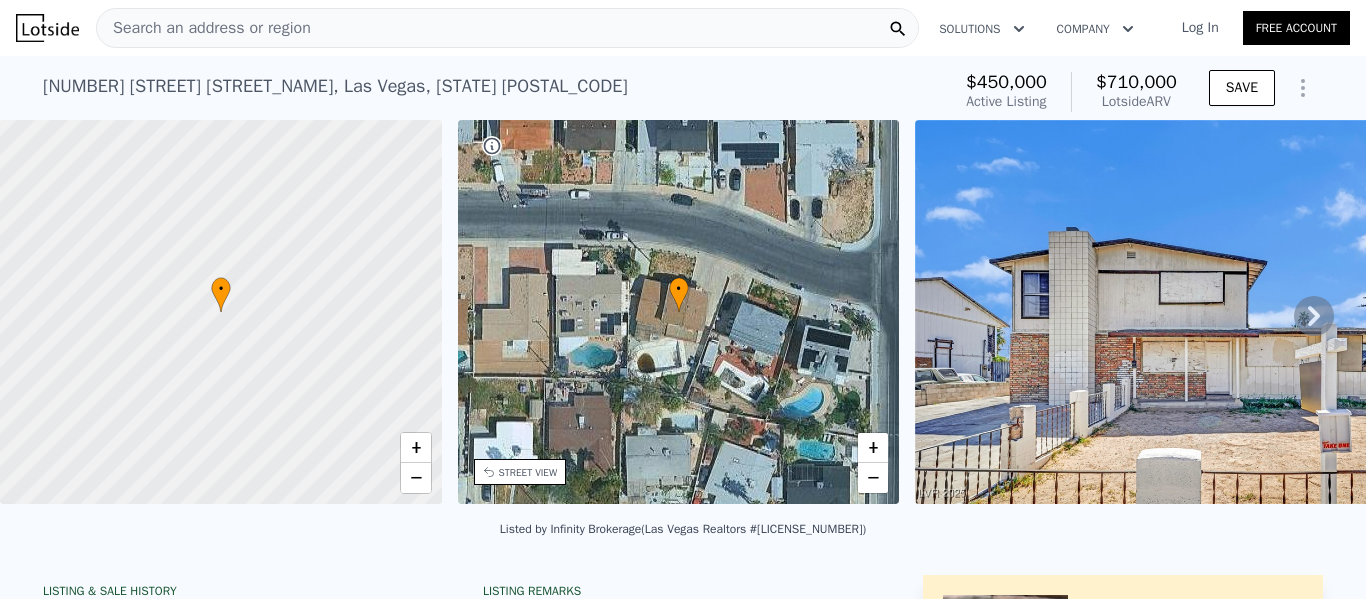 click on "Search an address or region" at bounding box center (507, 28) 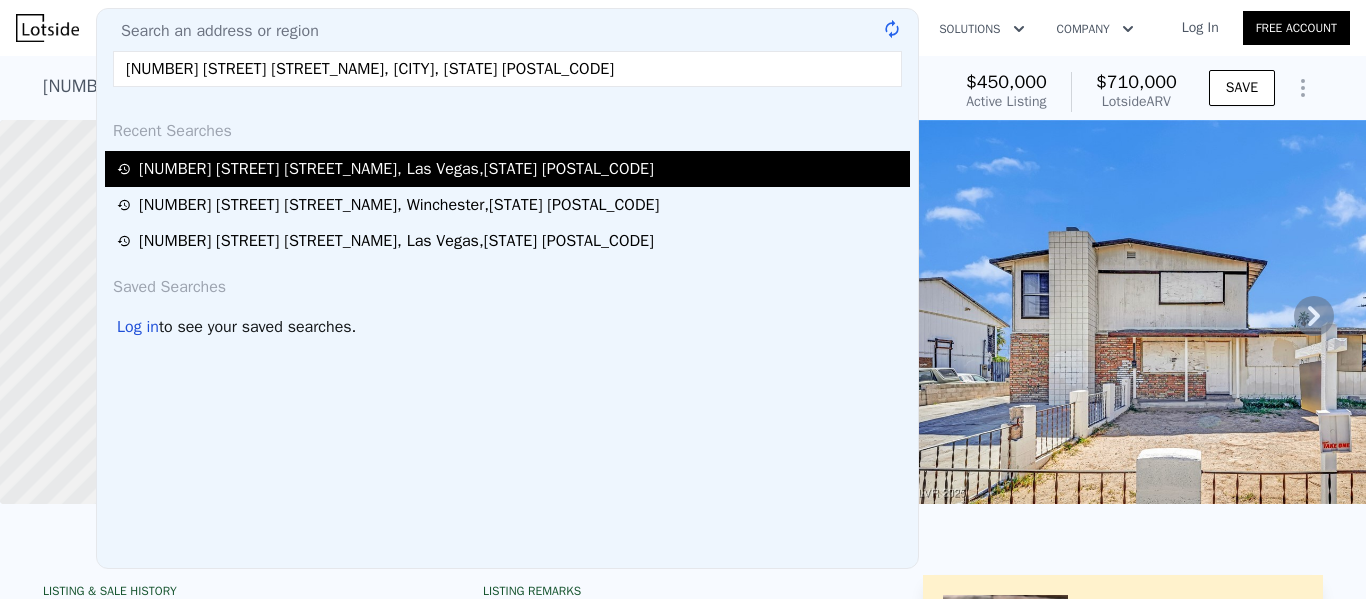 type on "3009 Merritt Ave, Las Vegas, NV 891023009 Merritt Ave, Las Vegas, NV 89102" 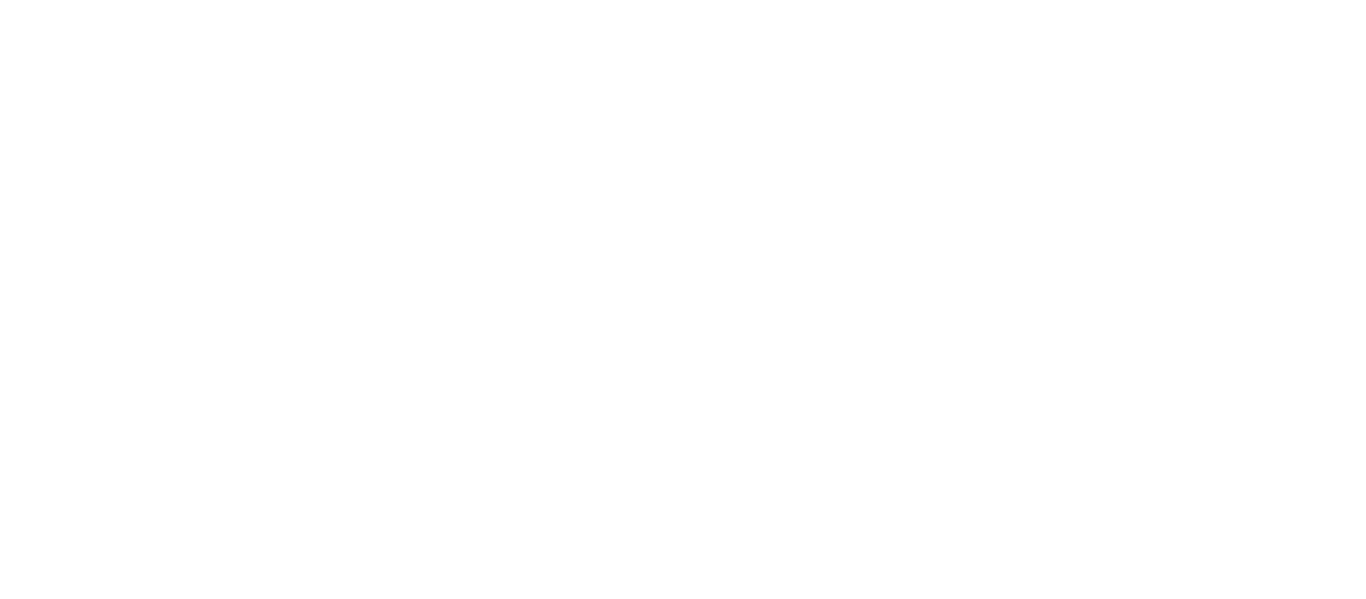 scroll, scrollTop: 0, scrollLeft: 0, axis: both 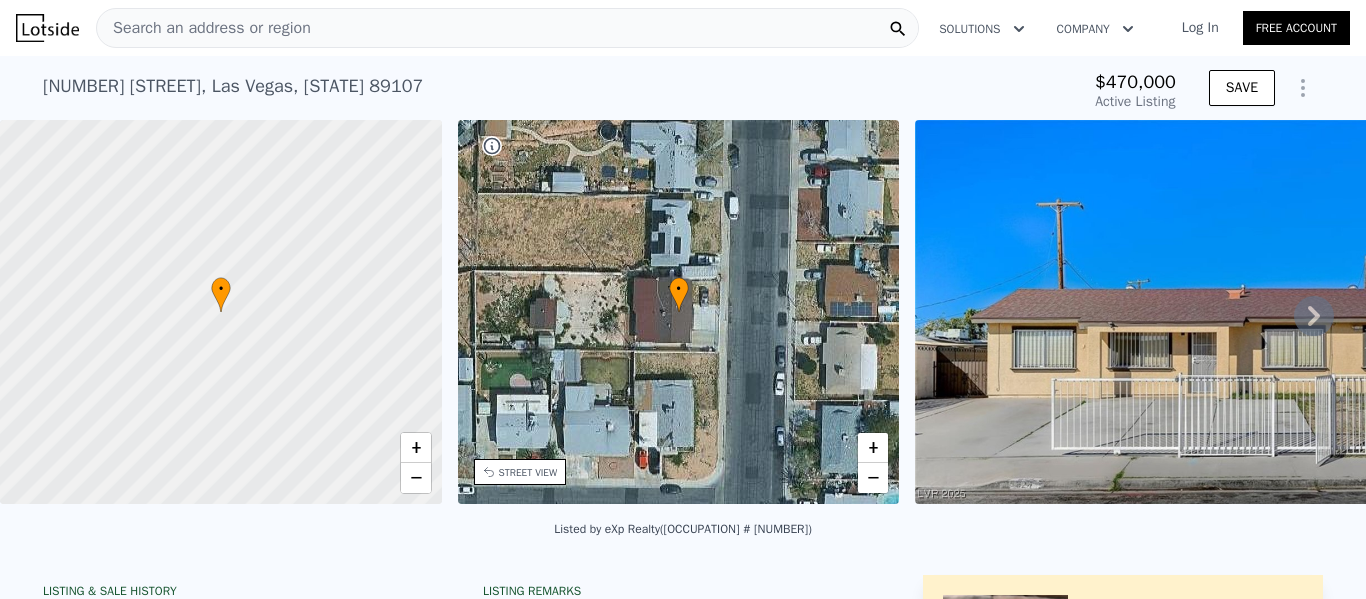 type on "-$ 500,088" 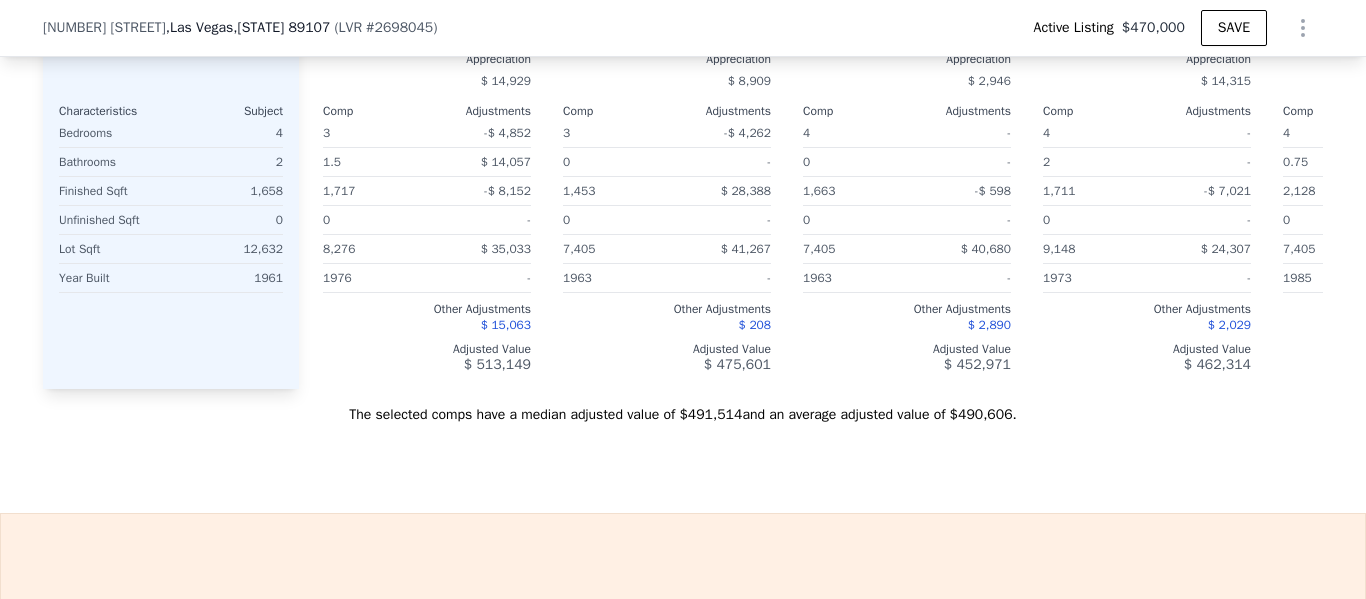 scroll, scrollTop: 2500, scrollLeft: 0, axis: vertical 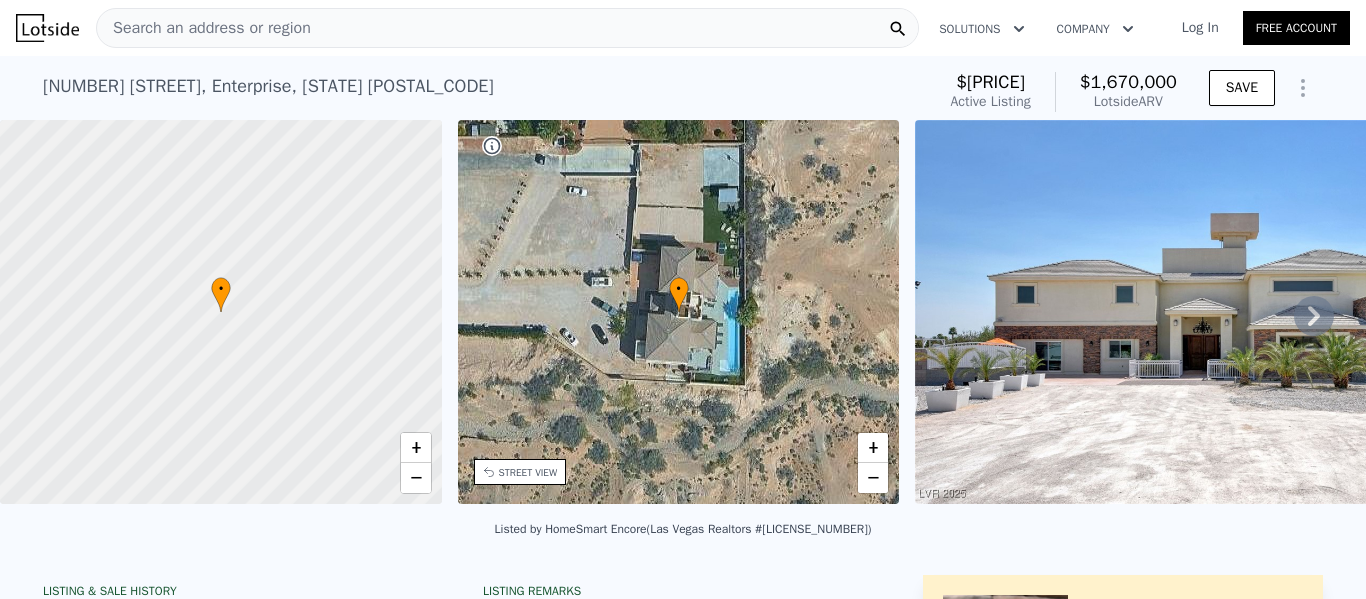 click at bounding box center [1203, 312] 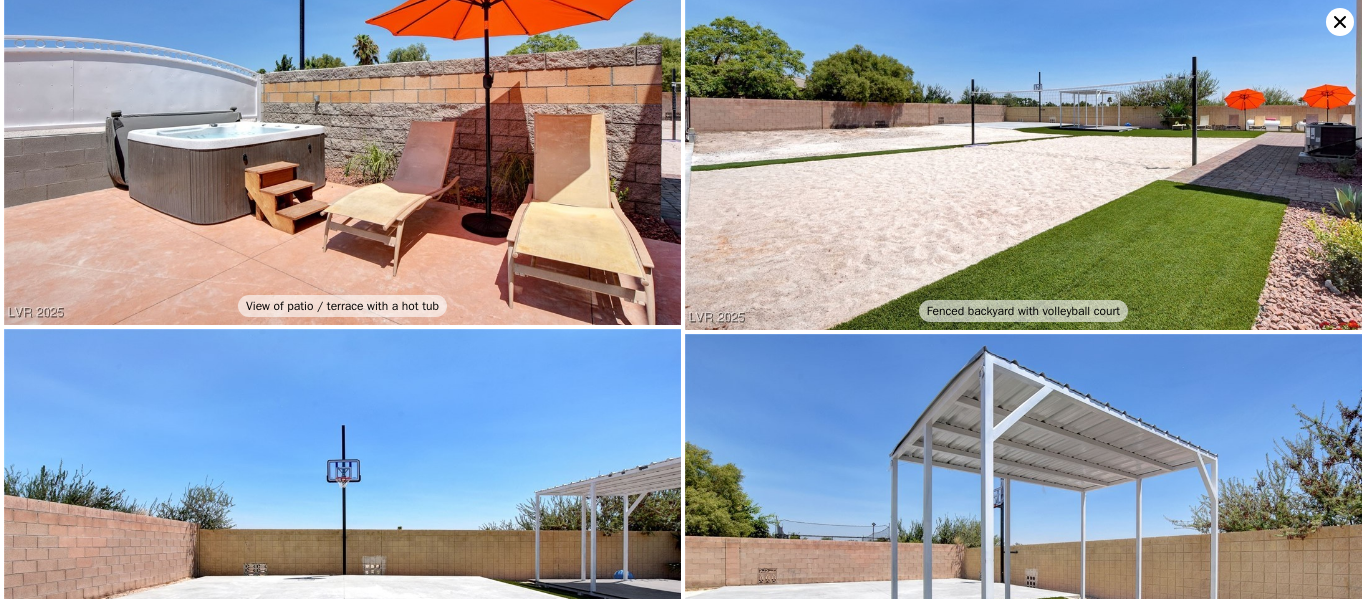 scroll, scrollTop: 13335, scrollLeft: 0, axis: vertical 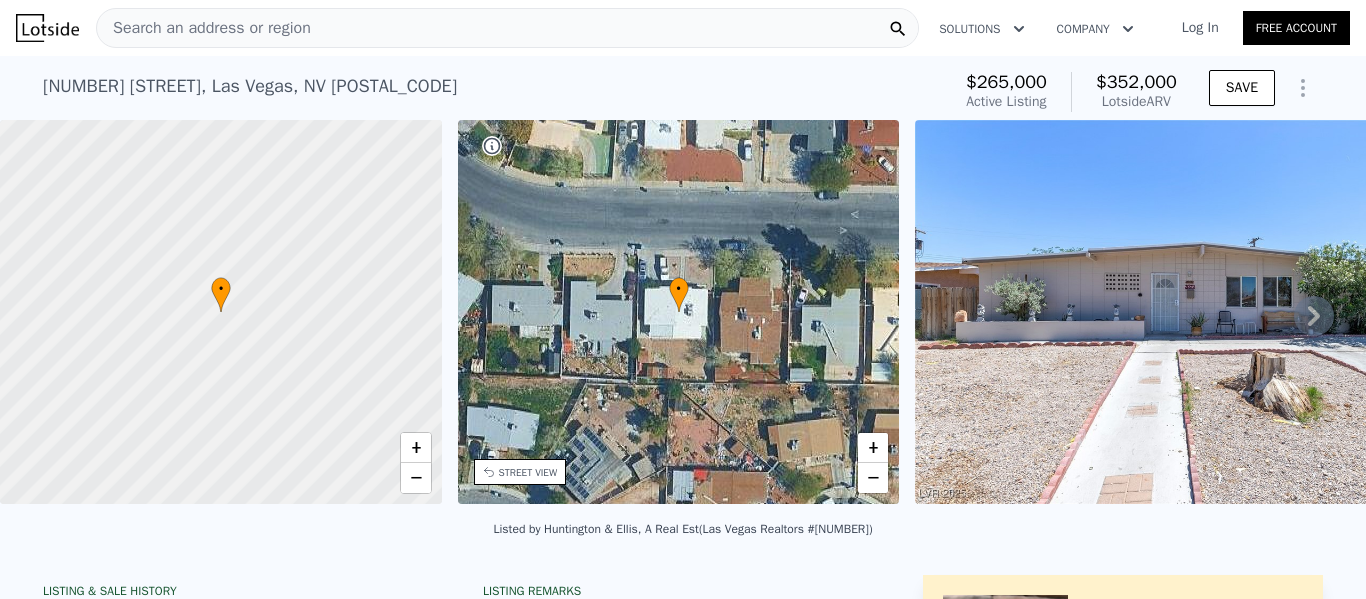 click on "Listed by Huntington & Ellis, A Real Est (Las Vegas Realtors #[NUMBER])" at bounding box center [683, 535] 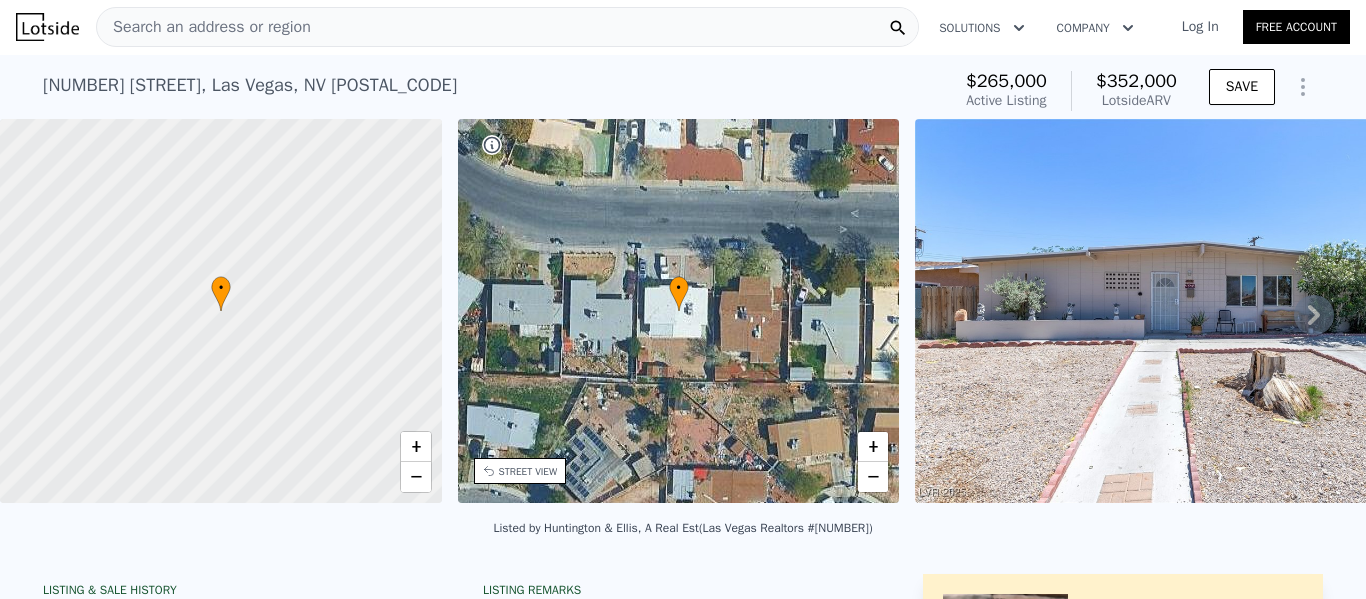 scroll, scrollTop: 0, scrollLeft: 0, axis: both 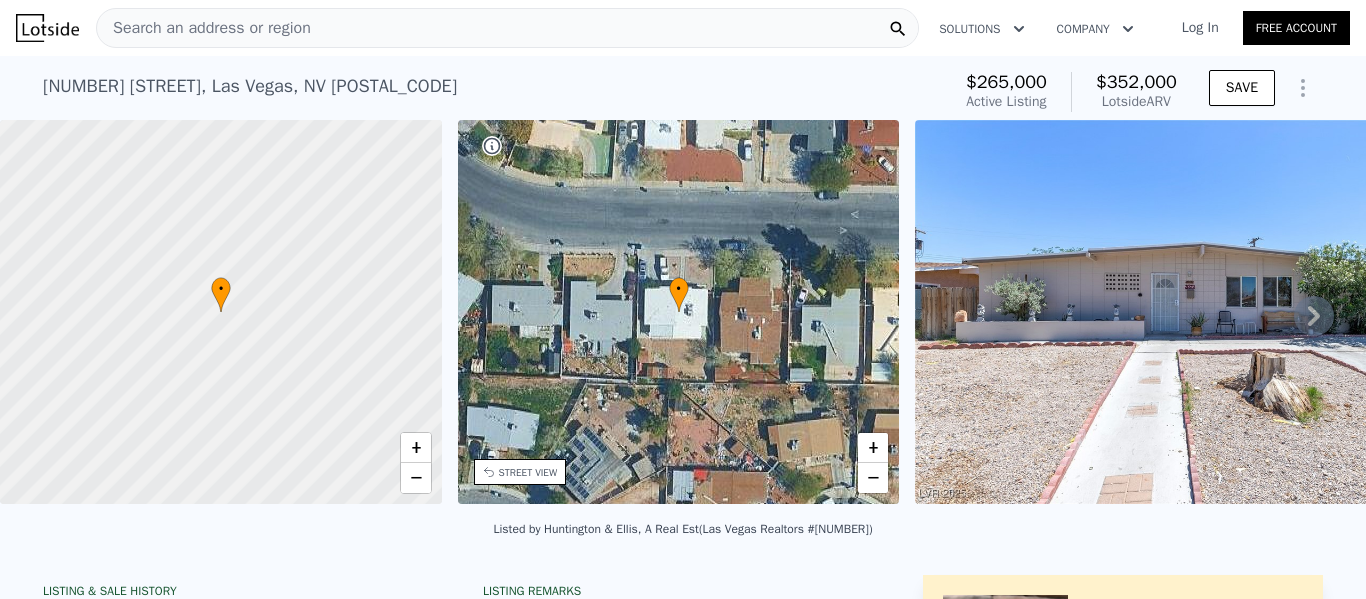 click on "[NUMBER] [STREET] , [CITY] , [STATE] [POSTAL_CODE] Active at $[PRICE] (~ARV $[PRICE])" at bounding box center [492, 92] 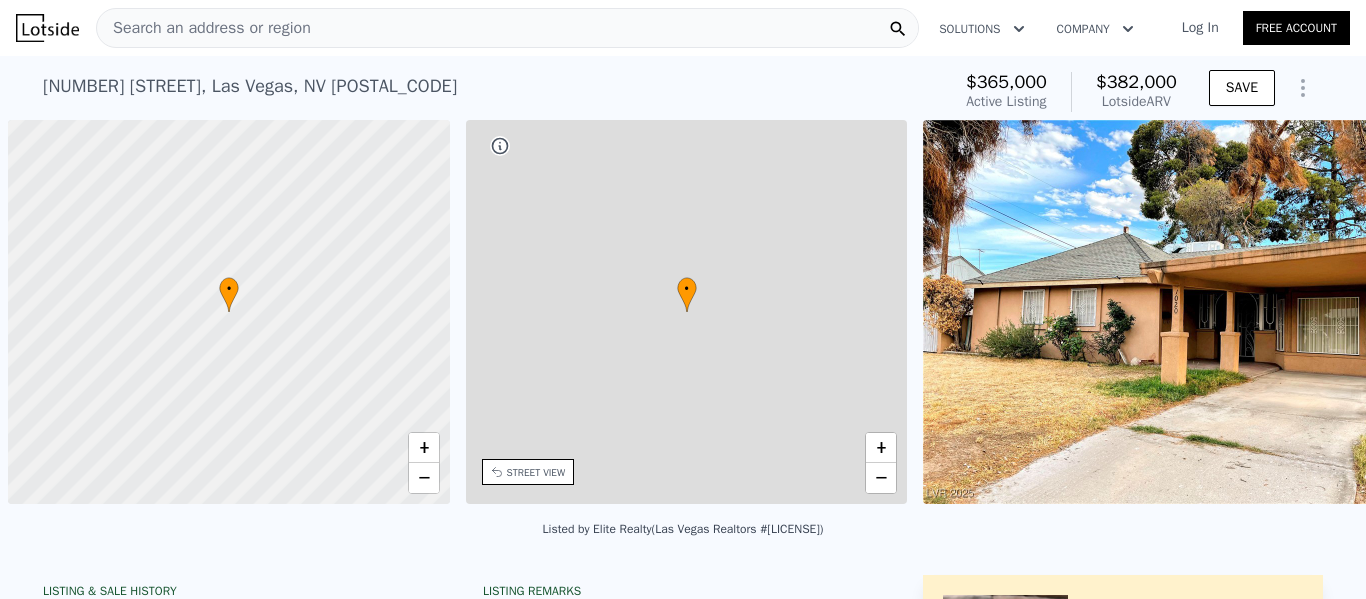 scroll, scrollTop: 0, scrollLeft: 0, axis: both 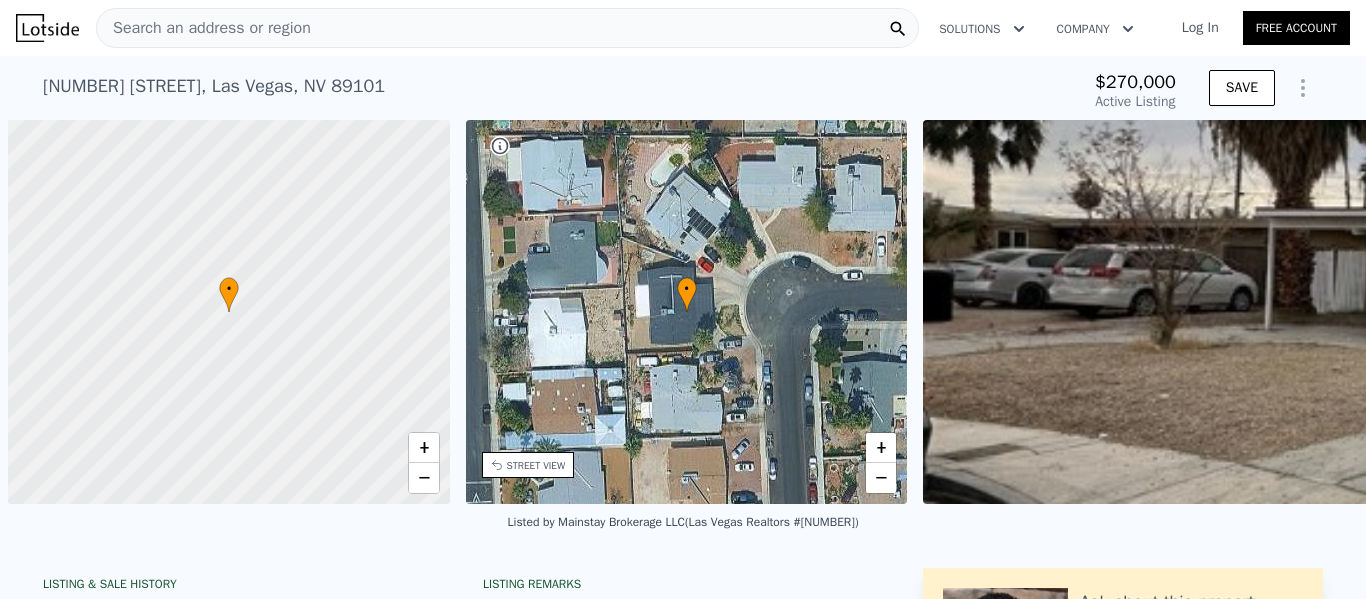 type on "-$ 288,098" 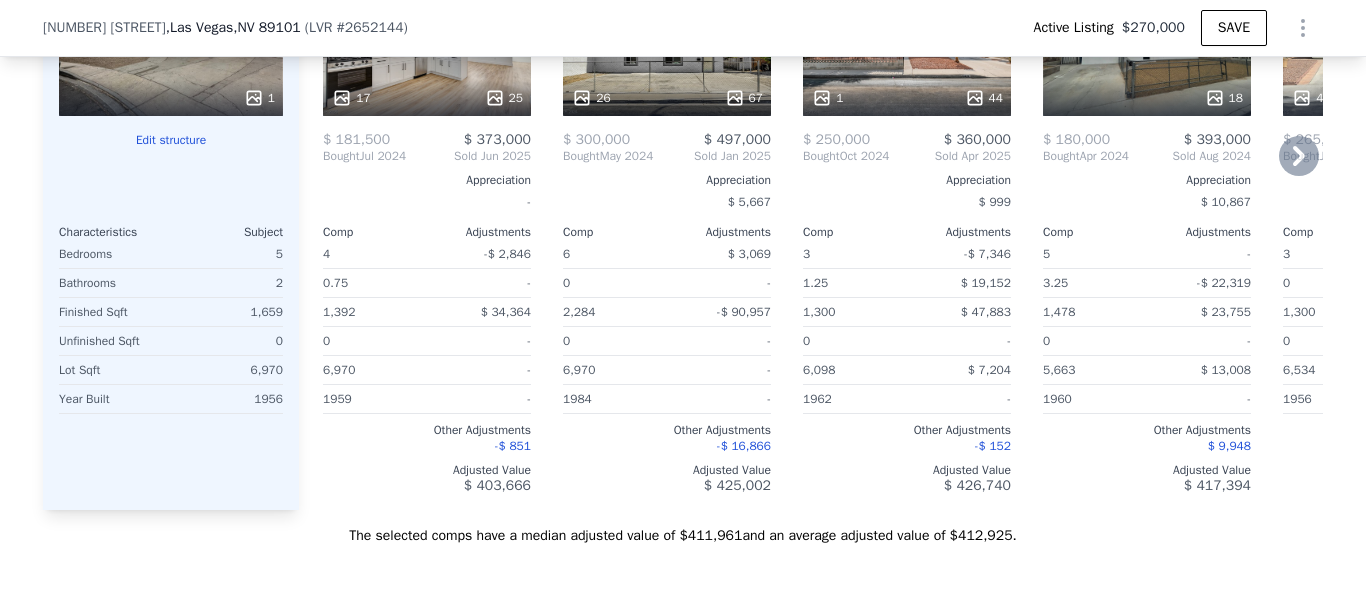 scroll, scrollTop: 2293, scrollLeft: 0, axis: vertical 